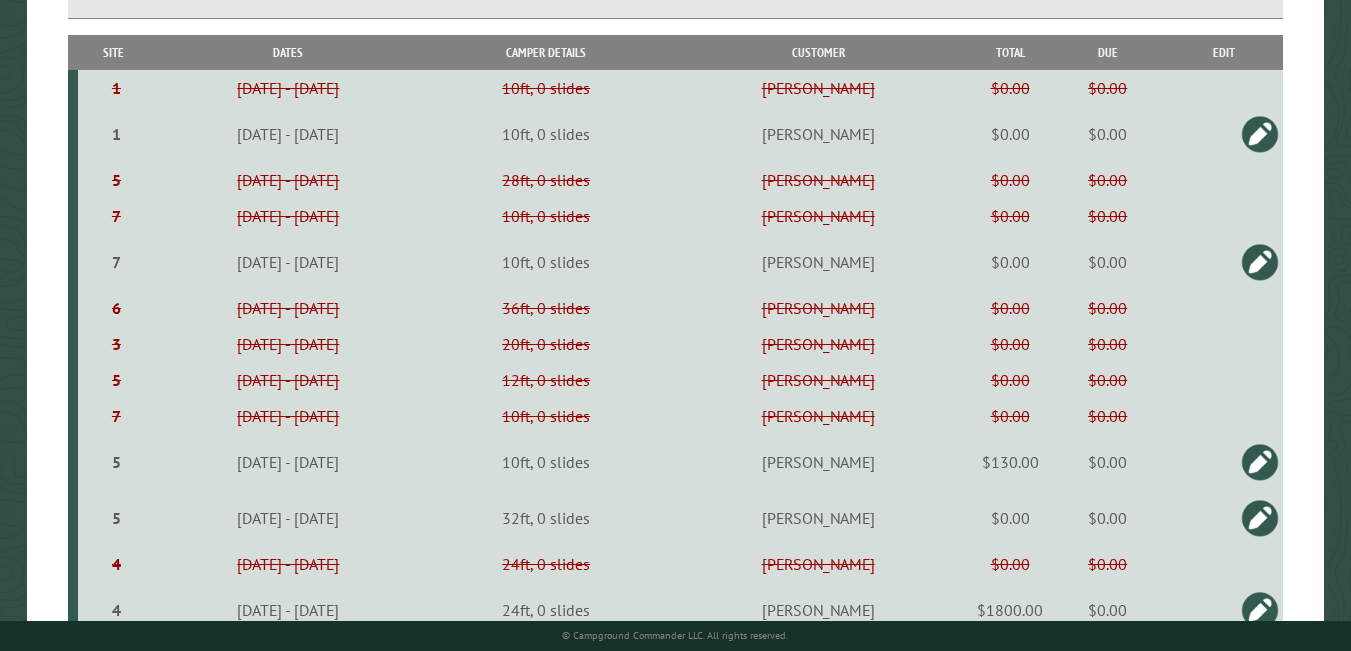 scroll, scrollTop: 540, scrollLeft: 0, axis: vertical 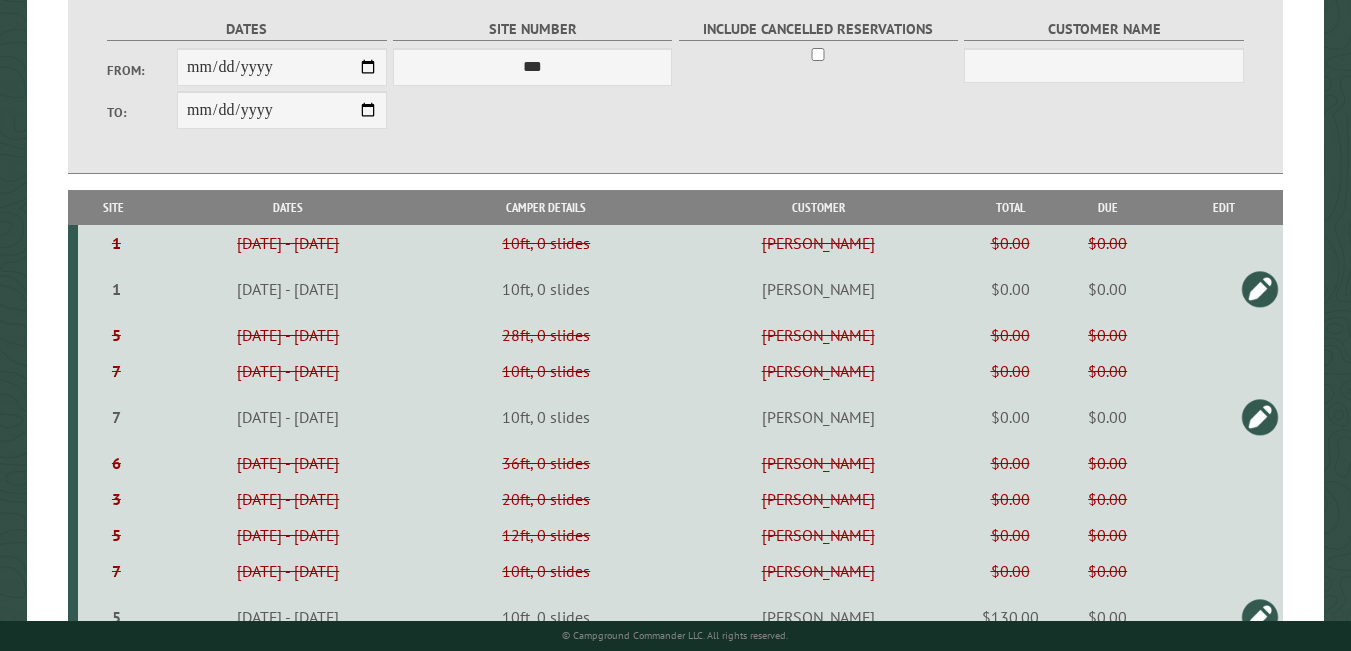 click on "$0.00" at bounding box center [1107, 335] 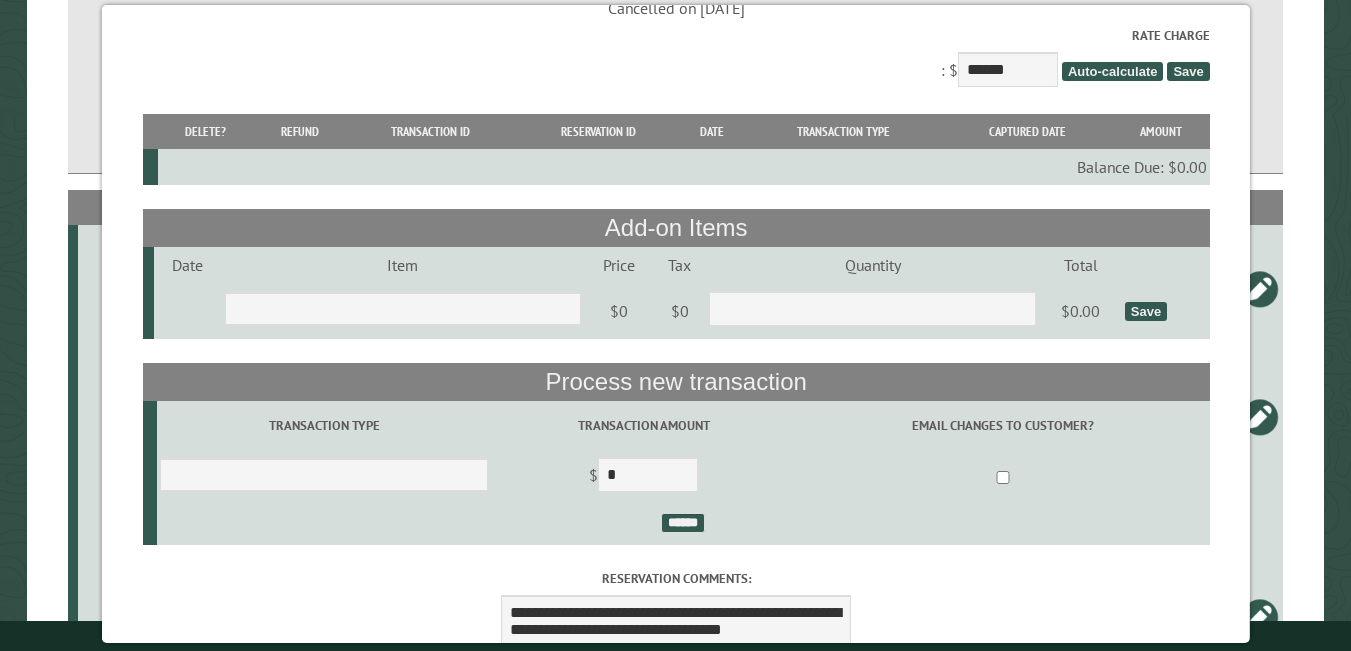 scroll, scrollTop: 0, scrollLeft: 0, axis: both 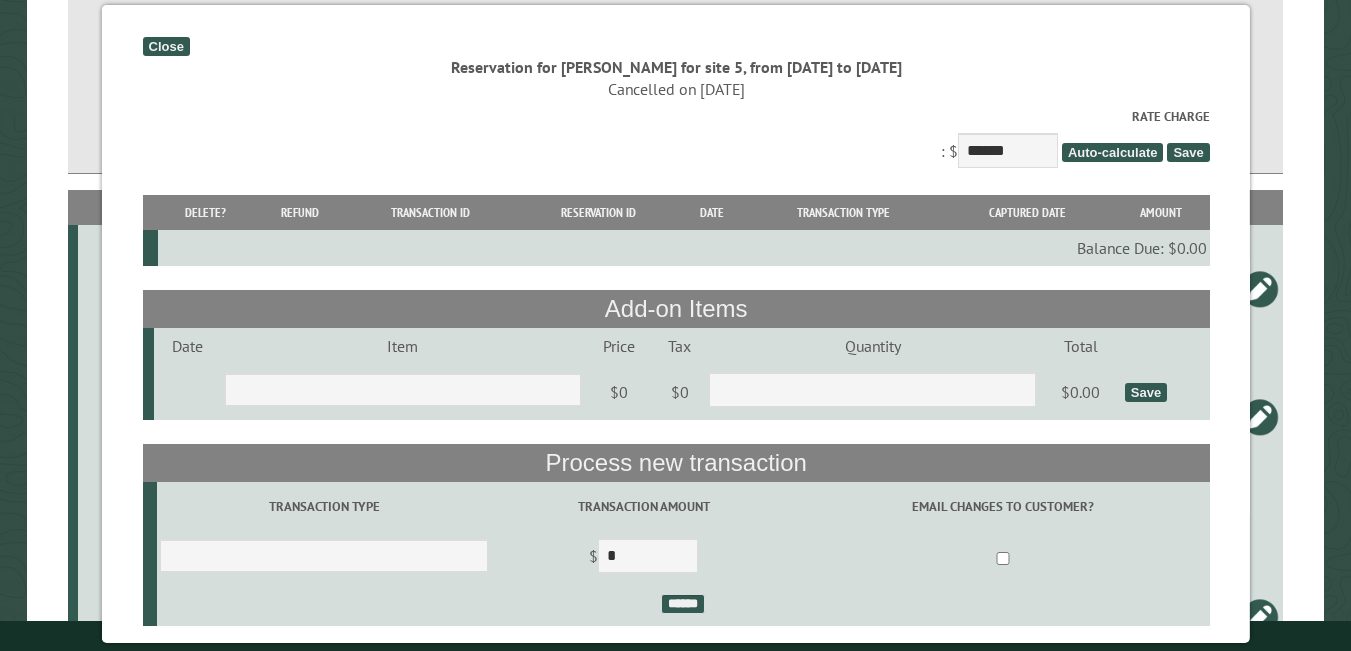 click on "Close" at bounding box center (165, 46) 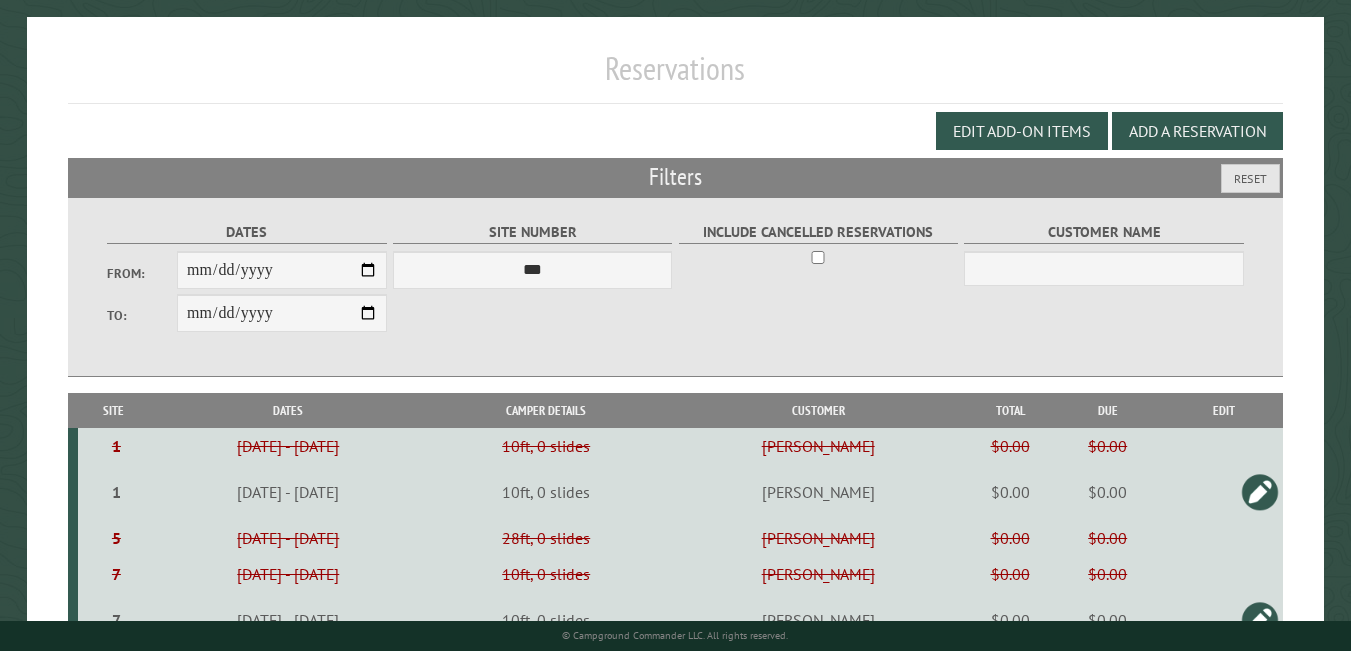 scroll, scrollTop: 155, scrollLeft: 0, axis: vertical 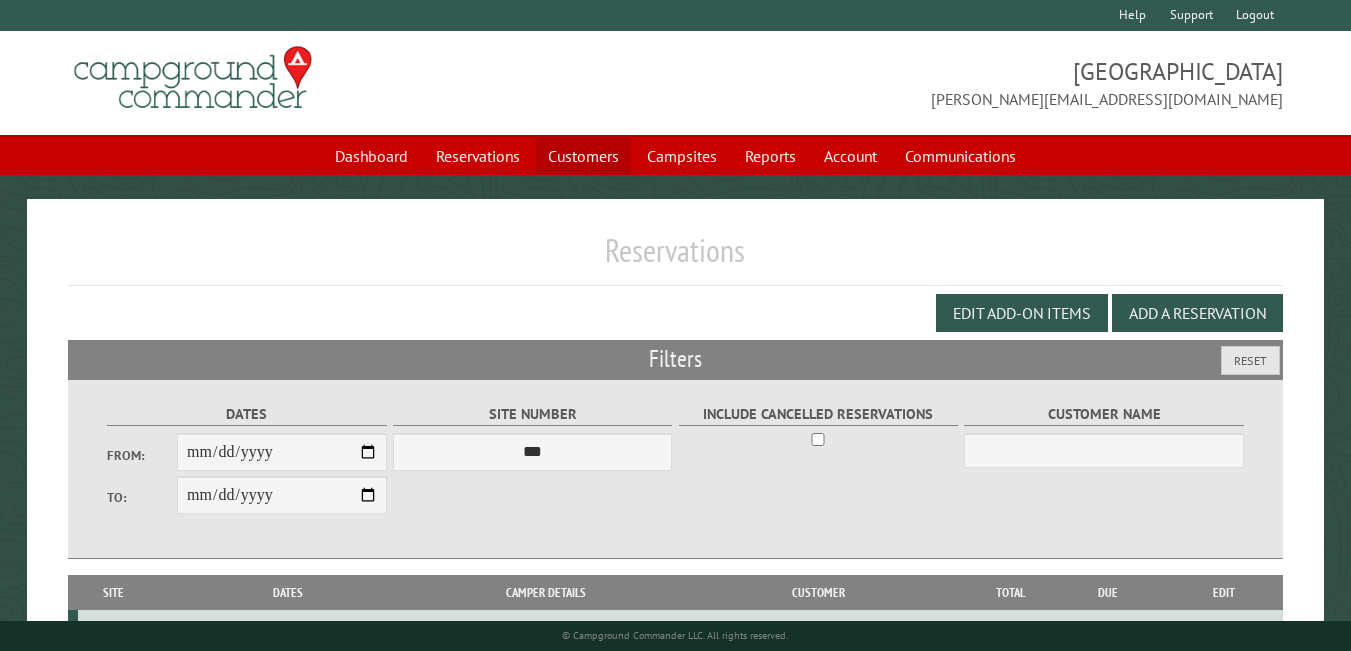 click on "Customers" at bounding box center [583, 156] 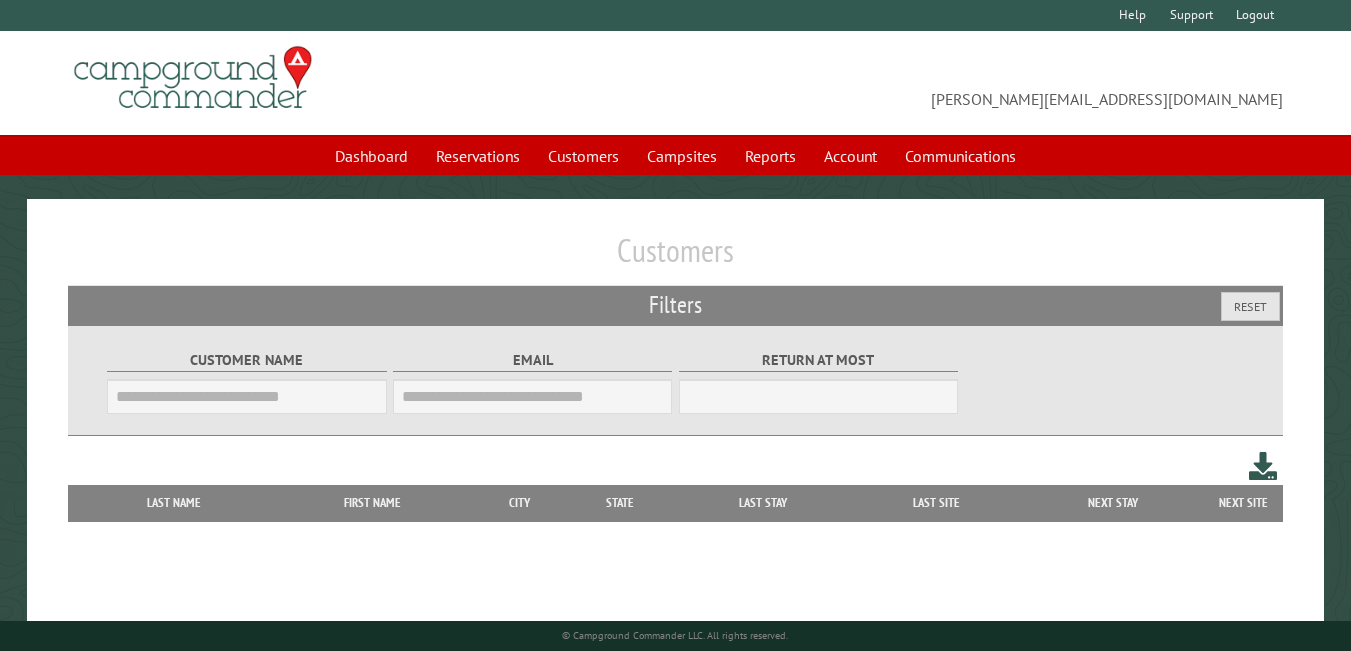 scroll, scrollTop: 0, scrollLeft: 0, axis: both 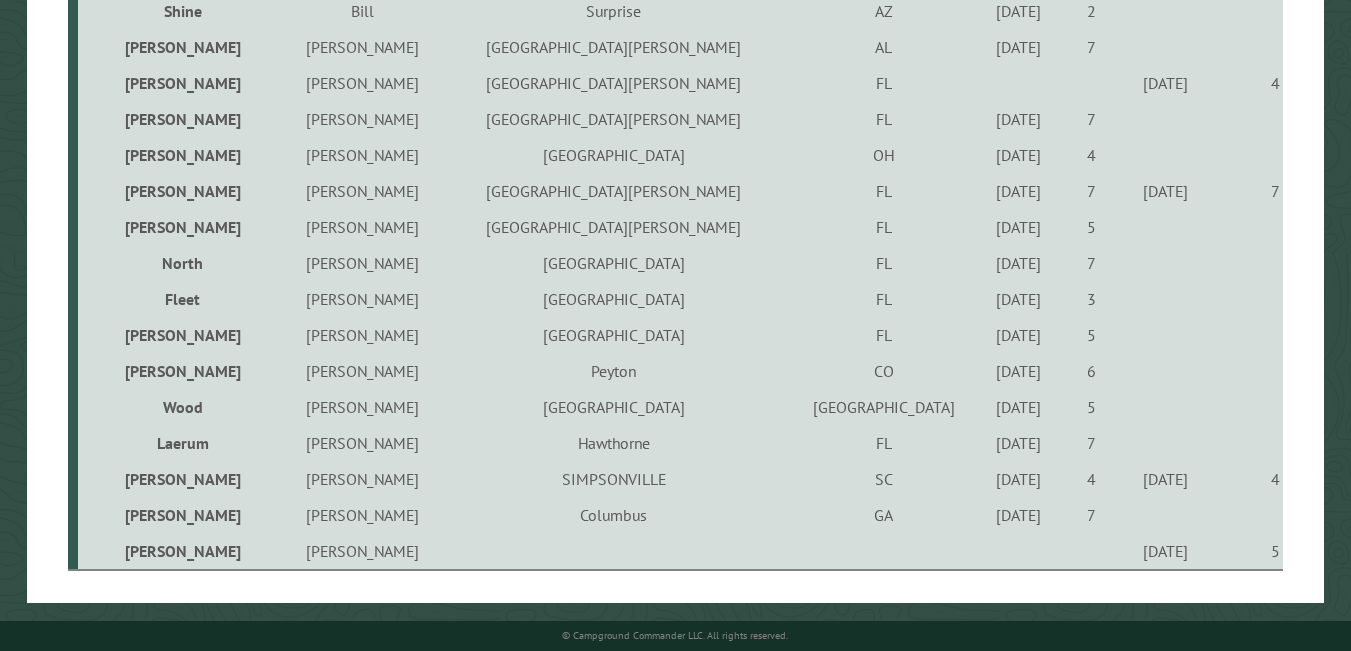 click on "[PERSON_NAME]" at bounding box center (181, 335) 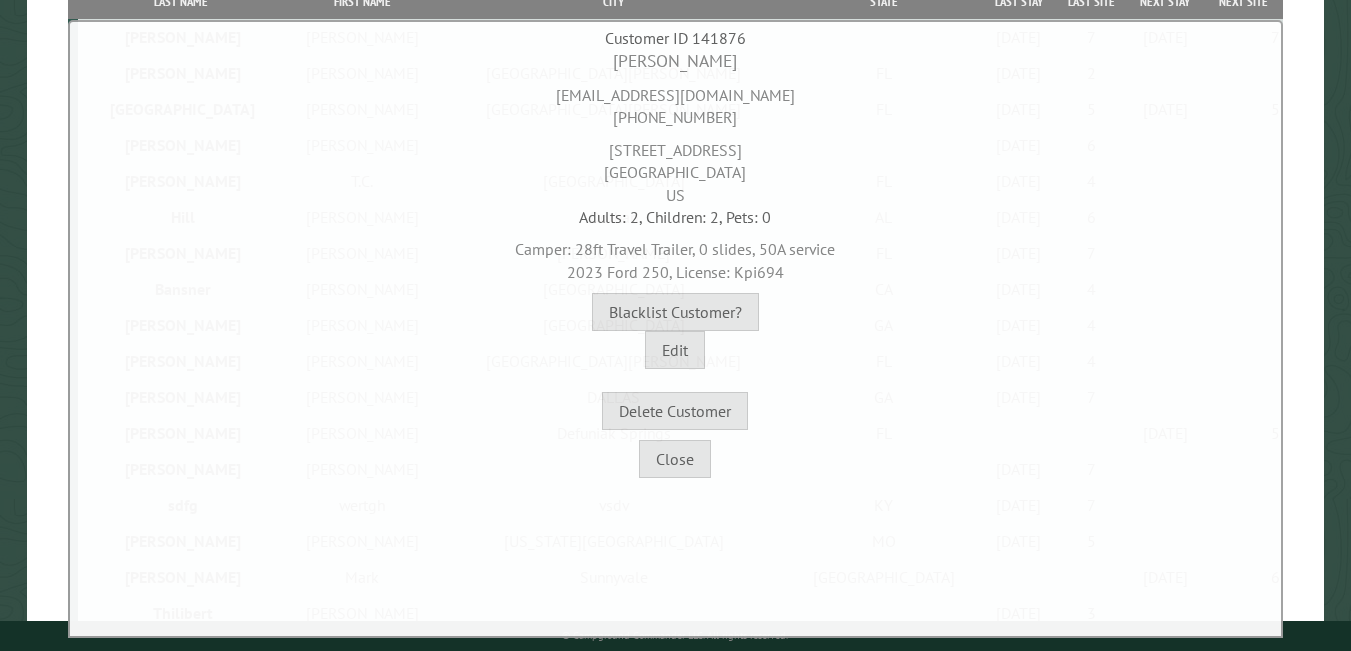 scroll, scrollTop: 393, scrollLeft: 0, axis: vertical 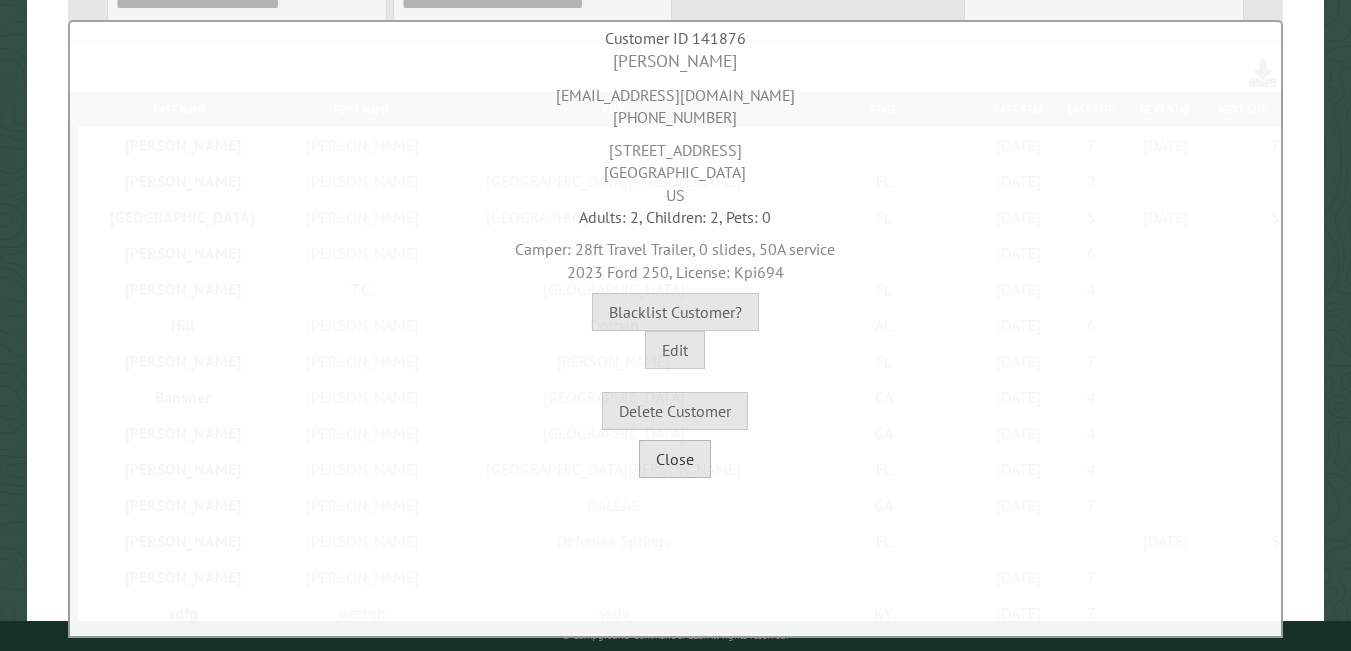 click on "Close" at bounding box center [675, 459] 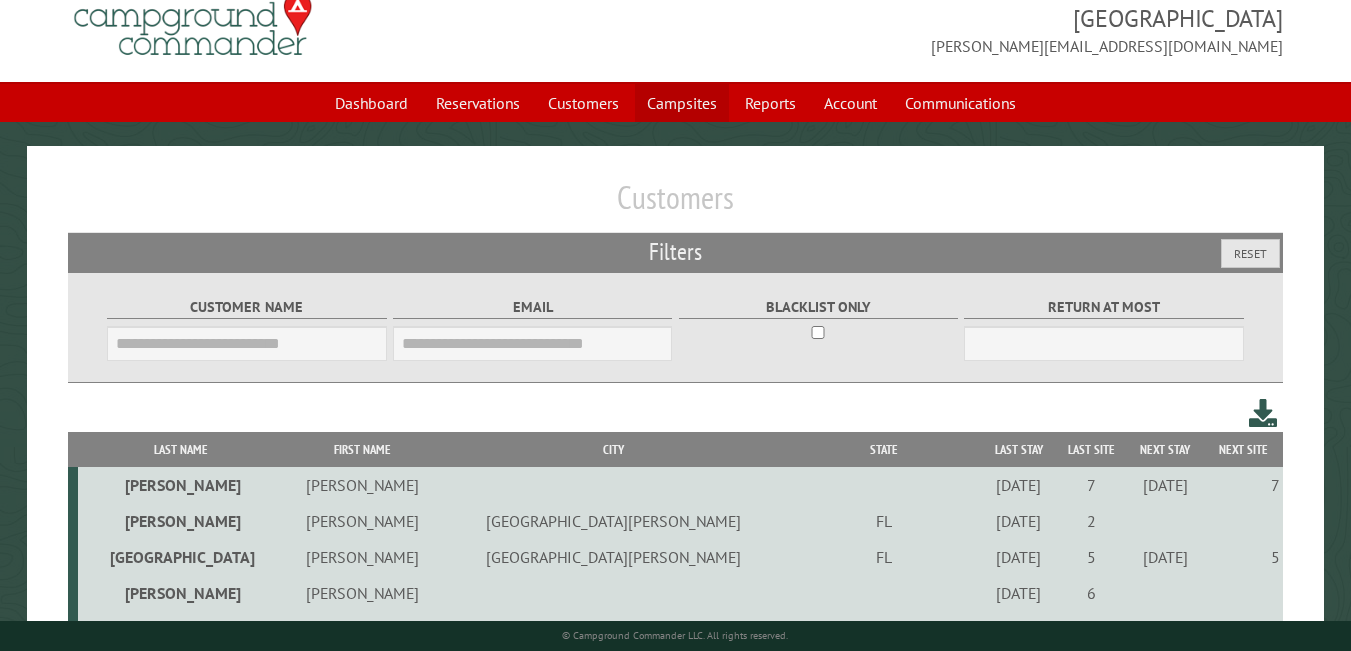 scroll, scrollTop: 50, scrollLeft: 0, axis: vertical 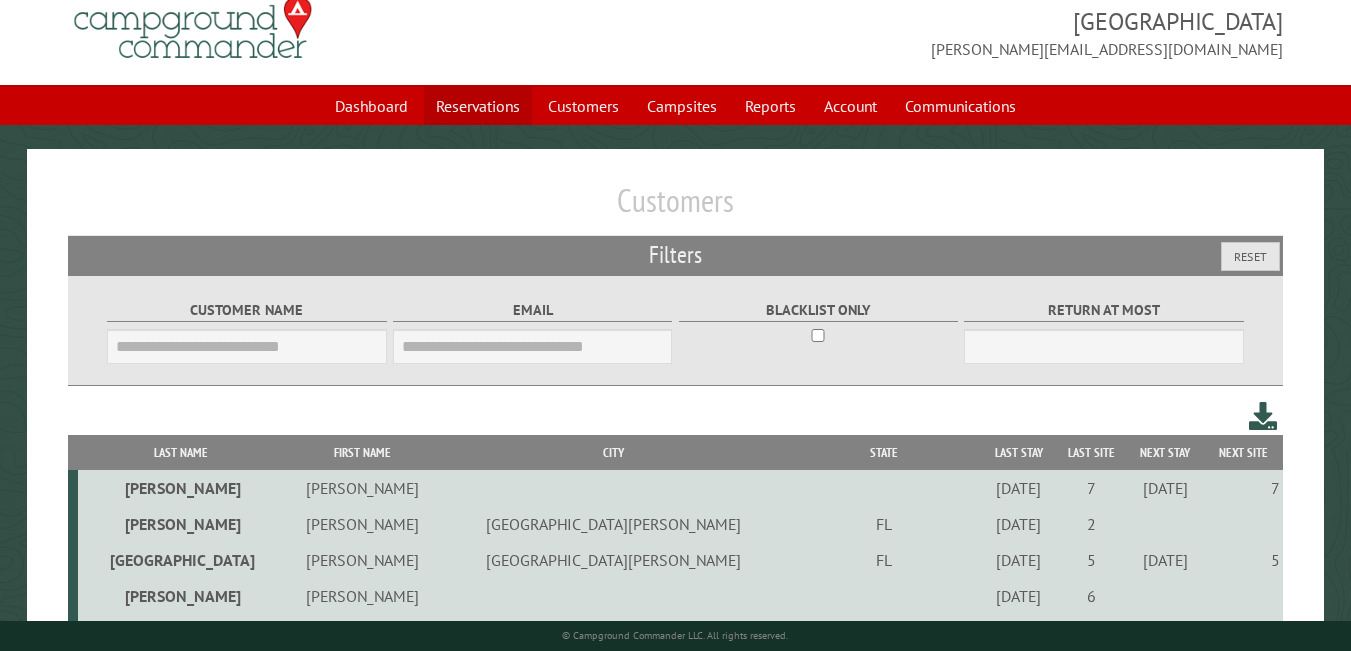 click on "Reservations" at bounding box center (478, 106) 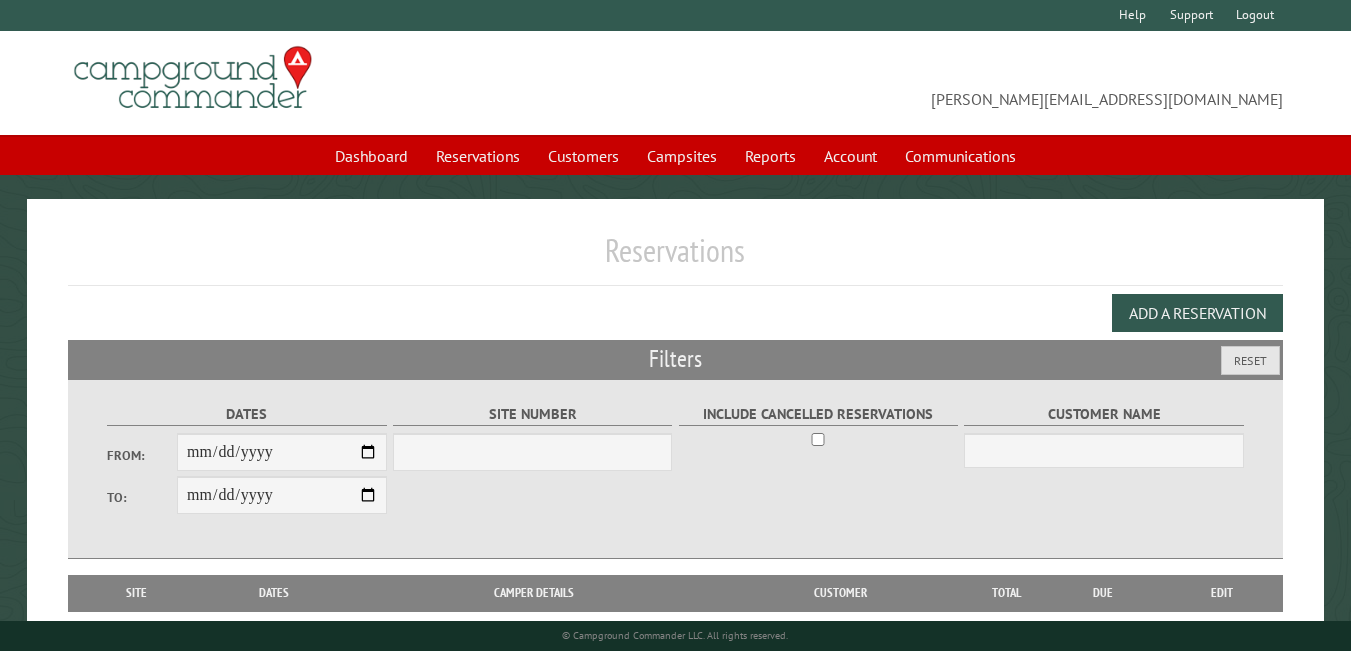 scroll, scrollTop: 0, scrollLeft: 0, axis: both 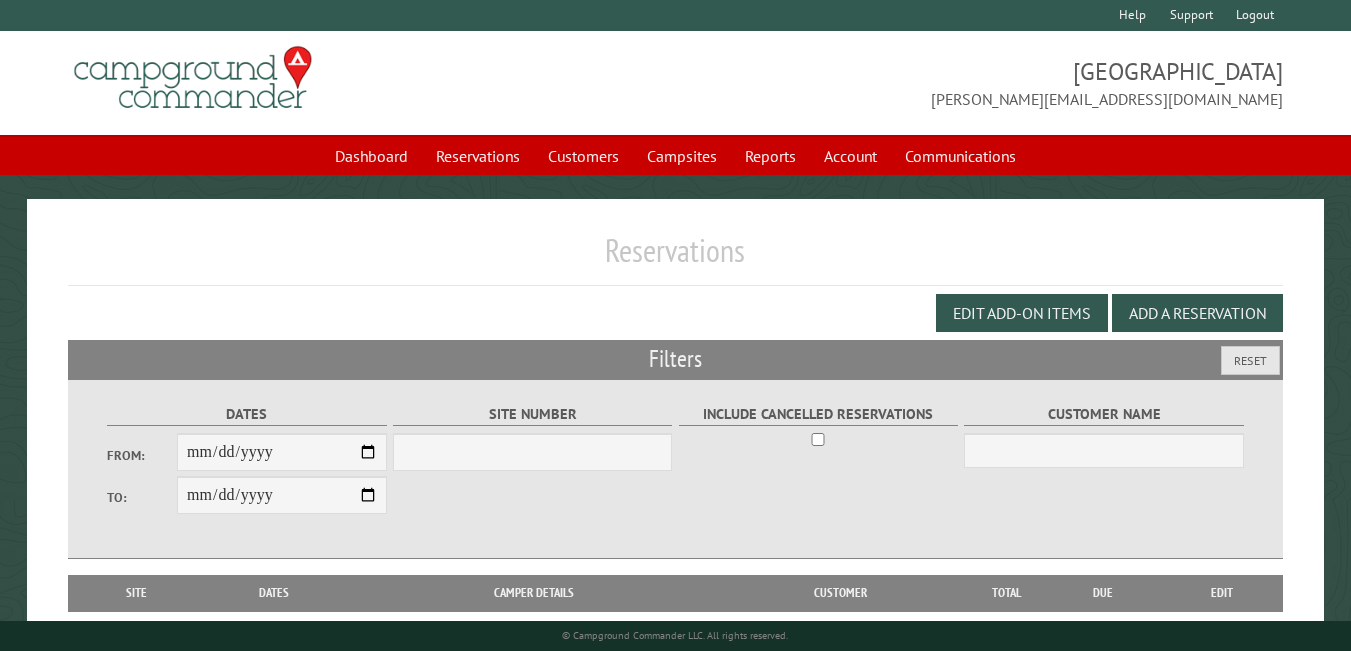 select on "***" 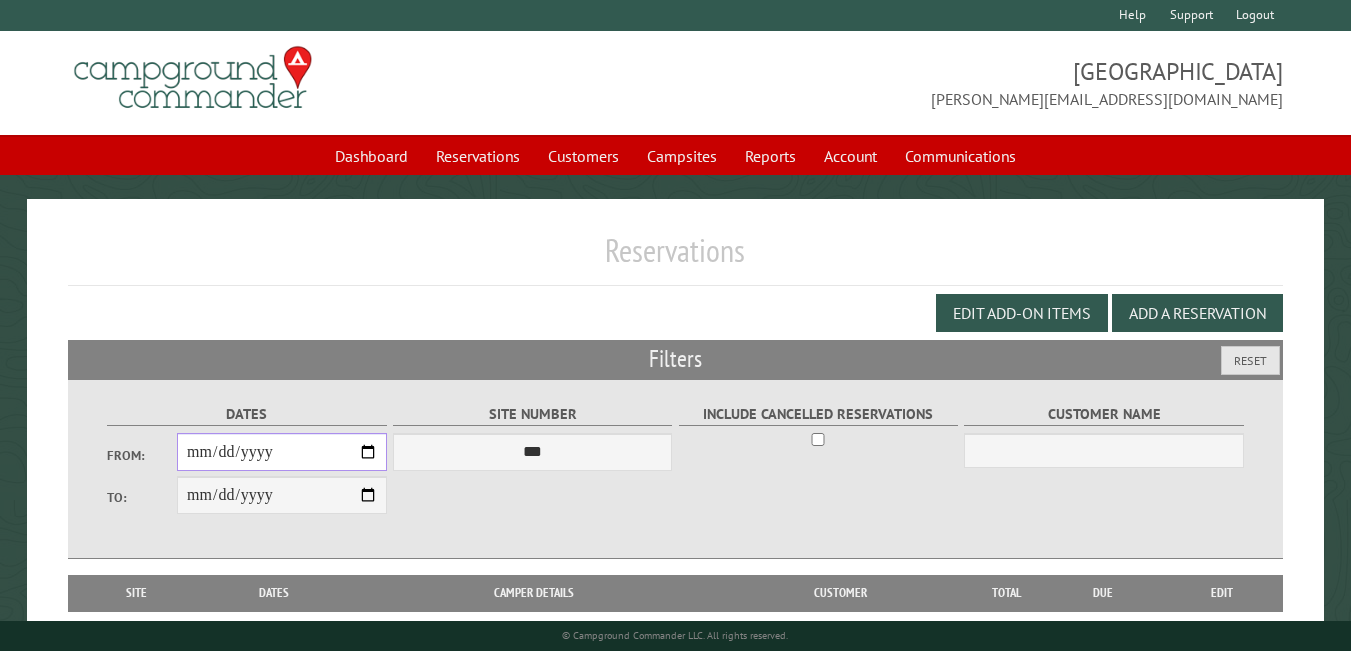 click on "From:" at bounding box center [282, 452] 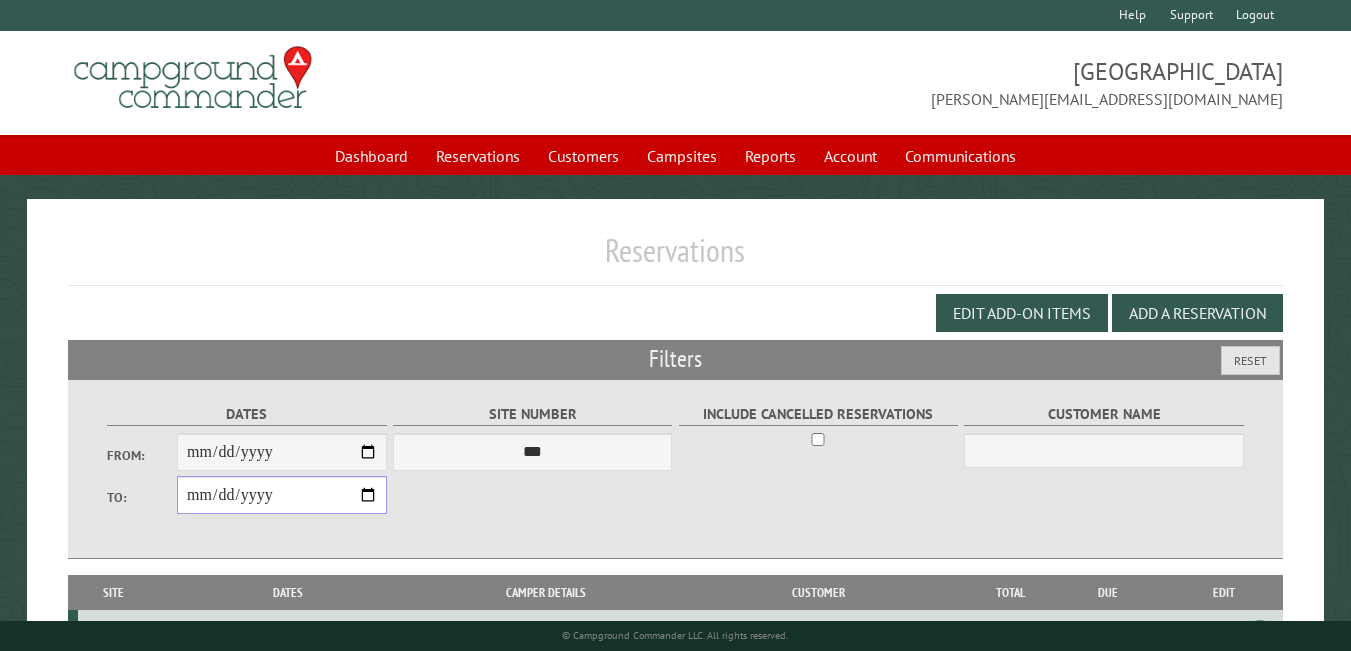 click on "**********" at bounding box center [282, 495] 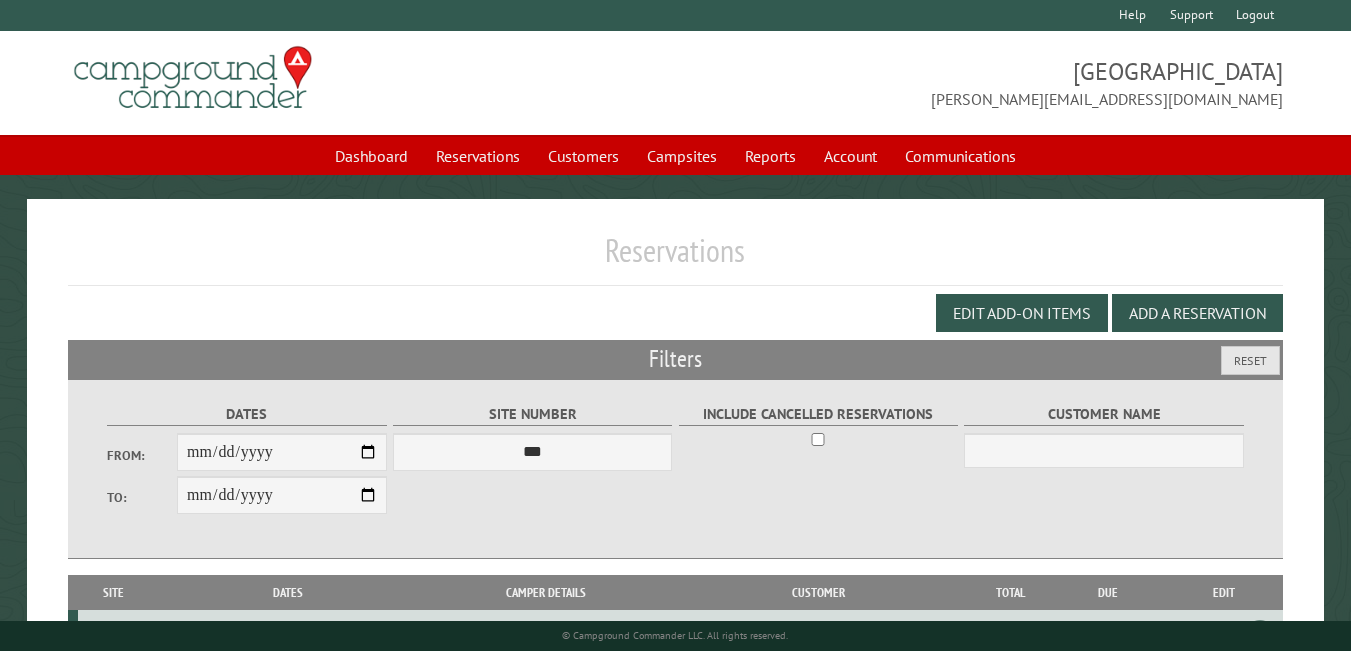 type on "**********" 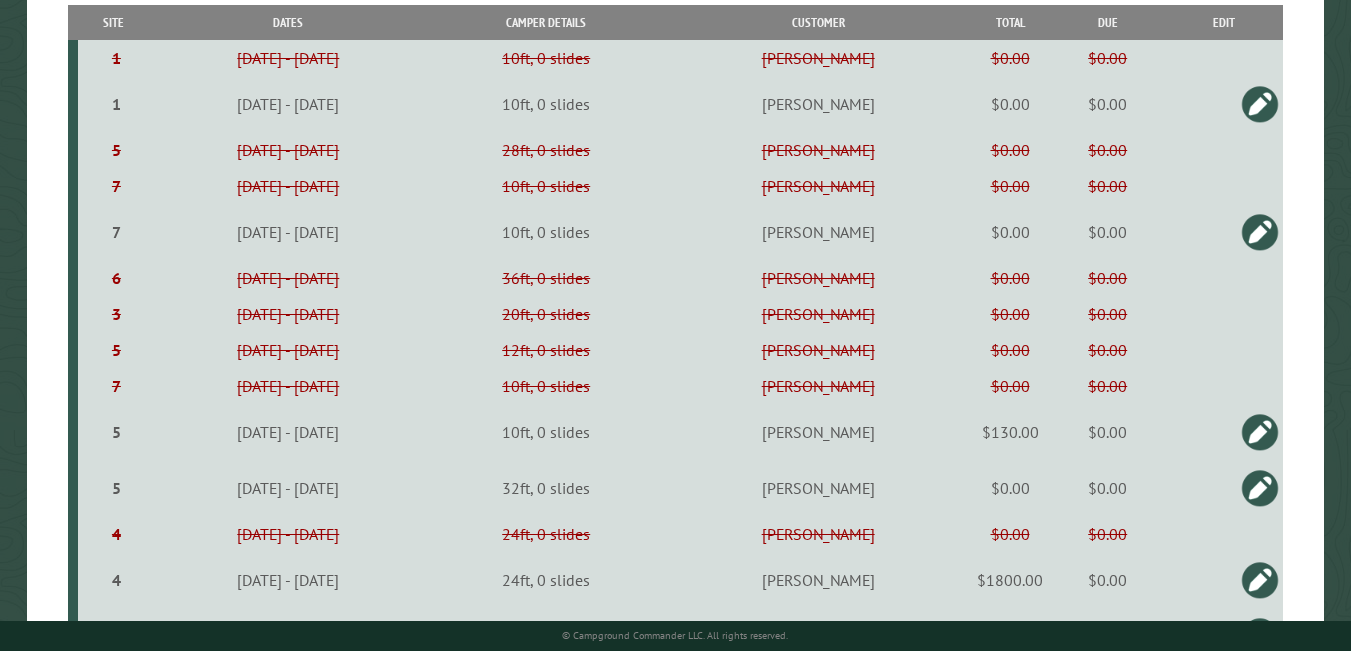 scroll, scrollTop: 688, scrollLeft: 0, axis: vertical 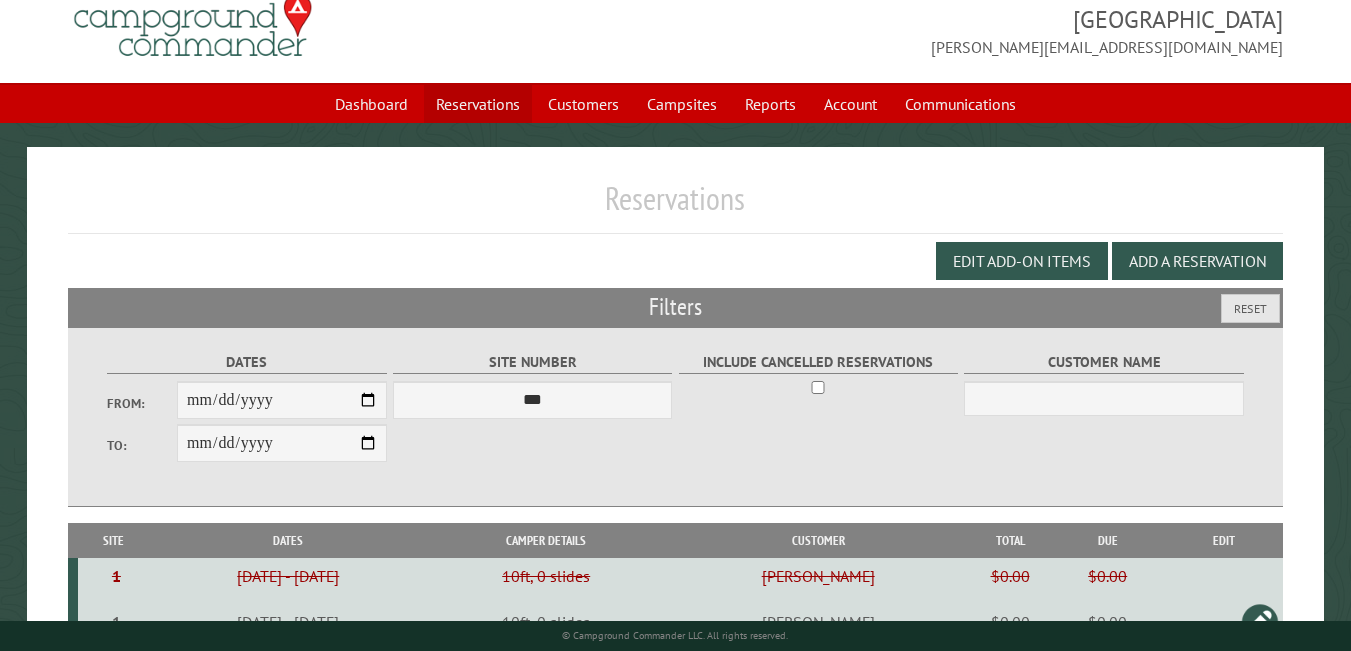 click on "Reservations" at bounding box center [478, 104] 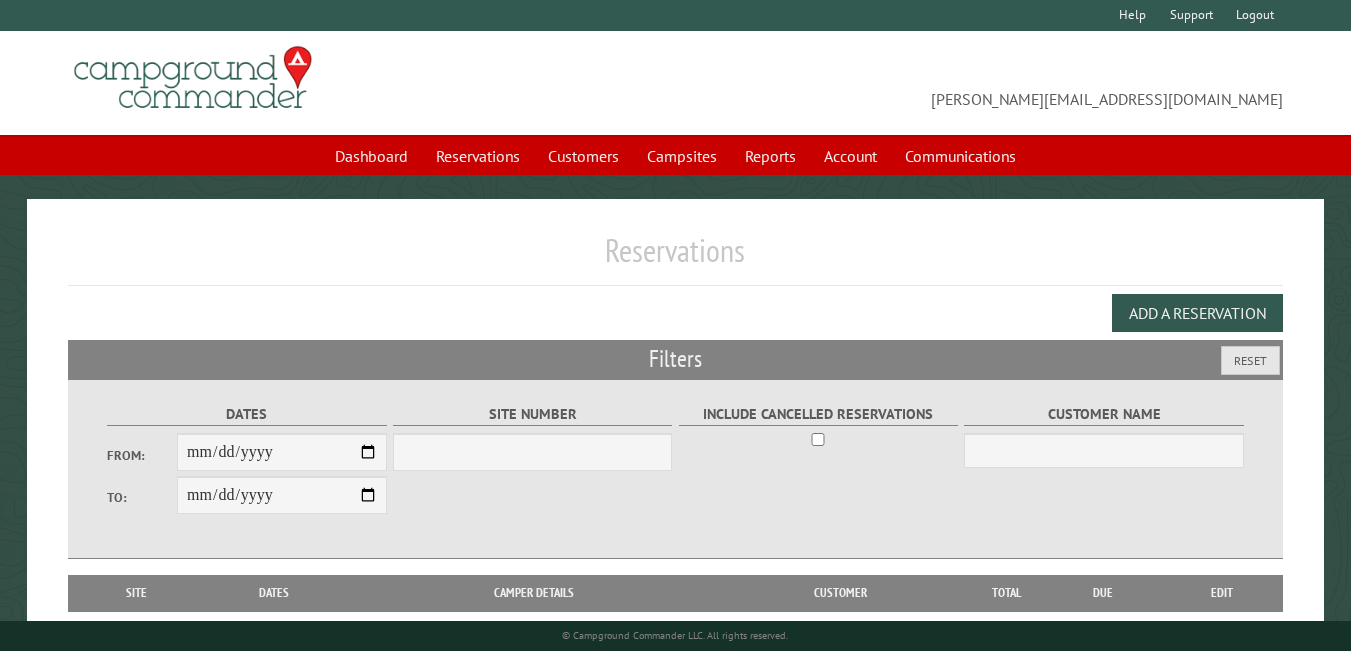 scroll, scrollTop: 0, scrollLeft: 0, axis: both 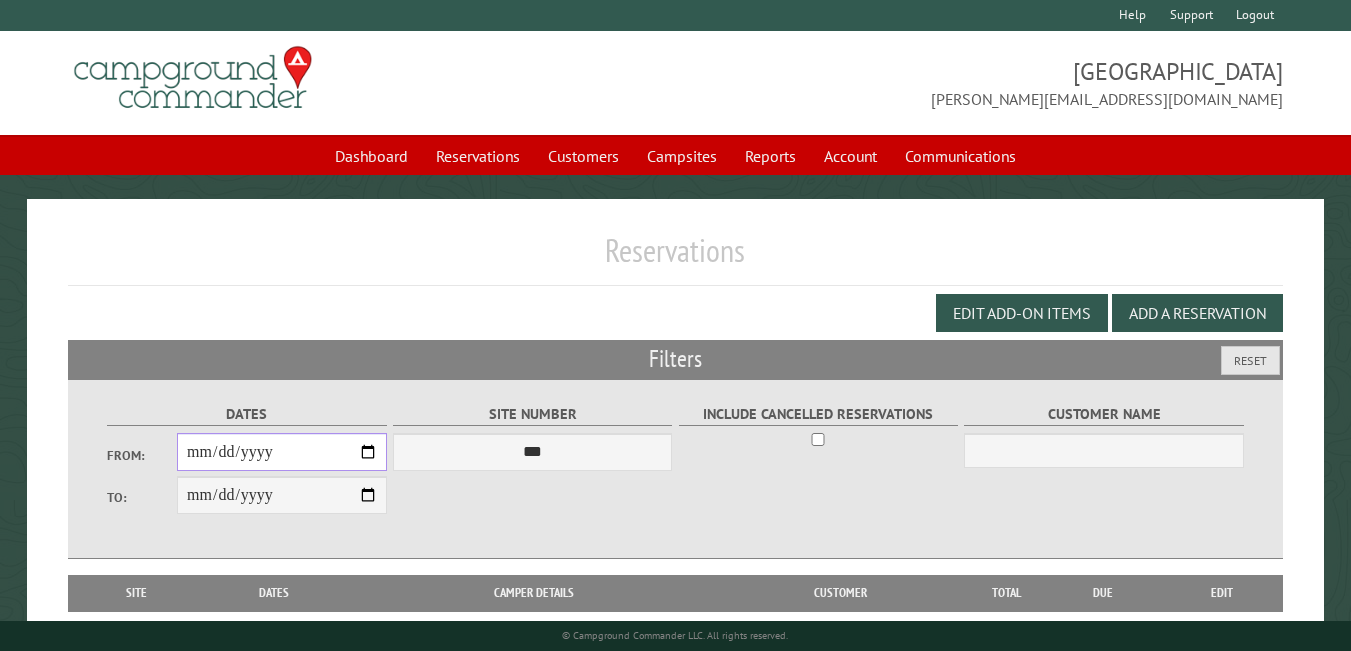 click on "From:" at bounding box center [282, 452] 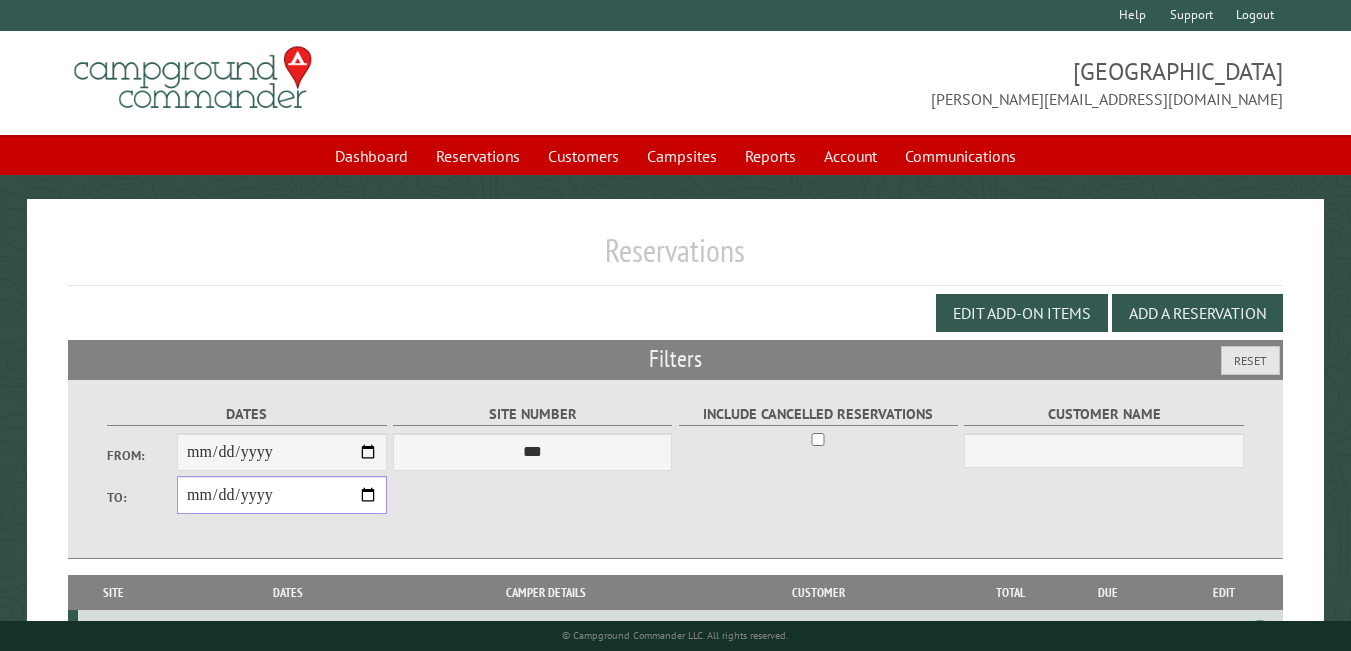 click on "**********" at bounding box center (282, 495) 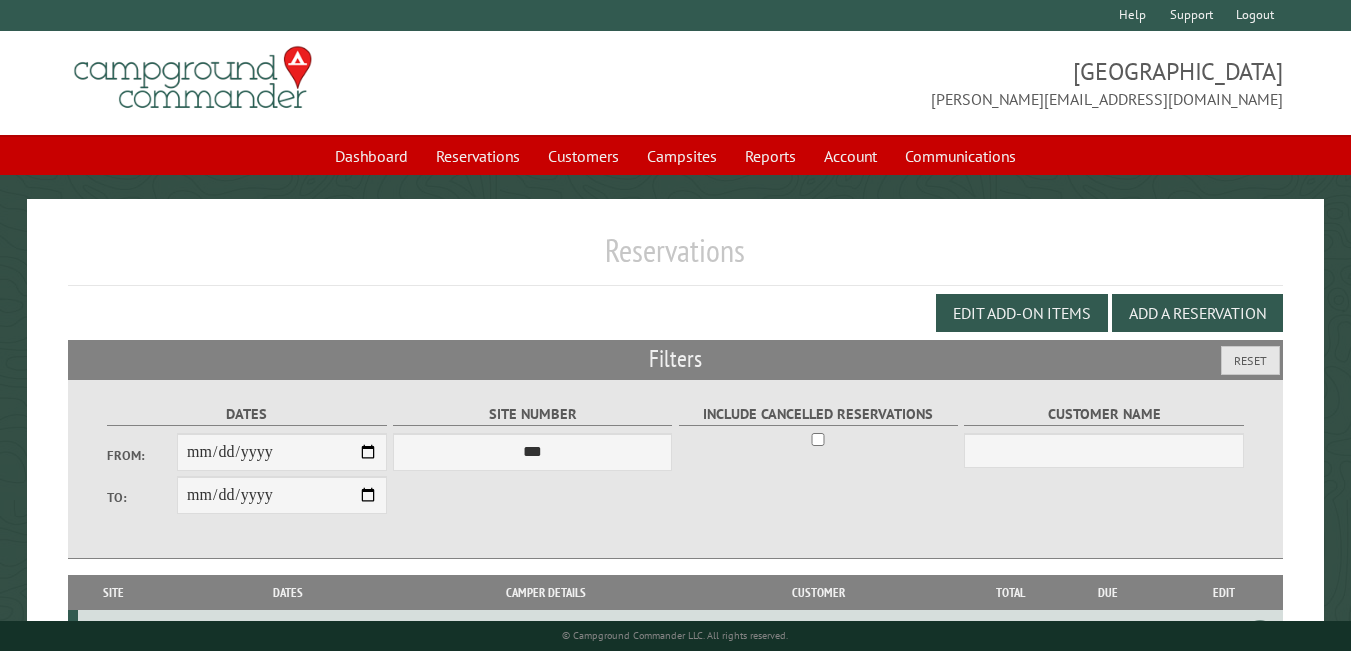 type on "**********" 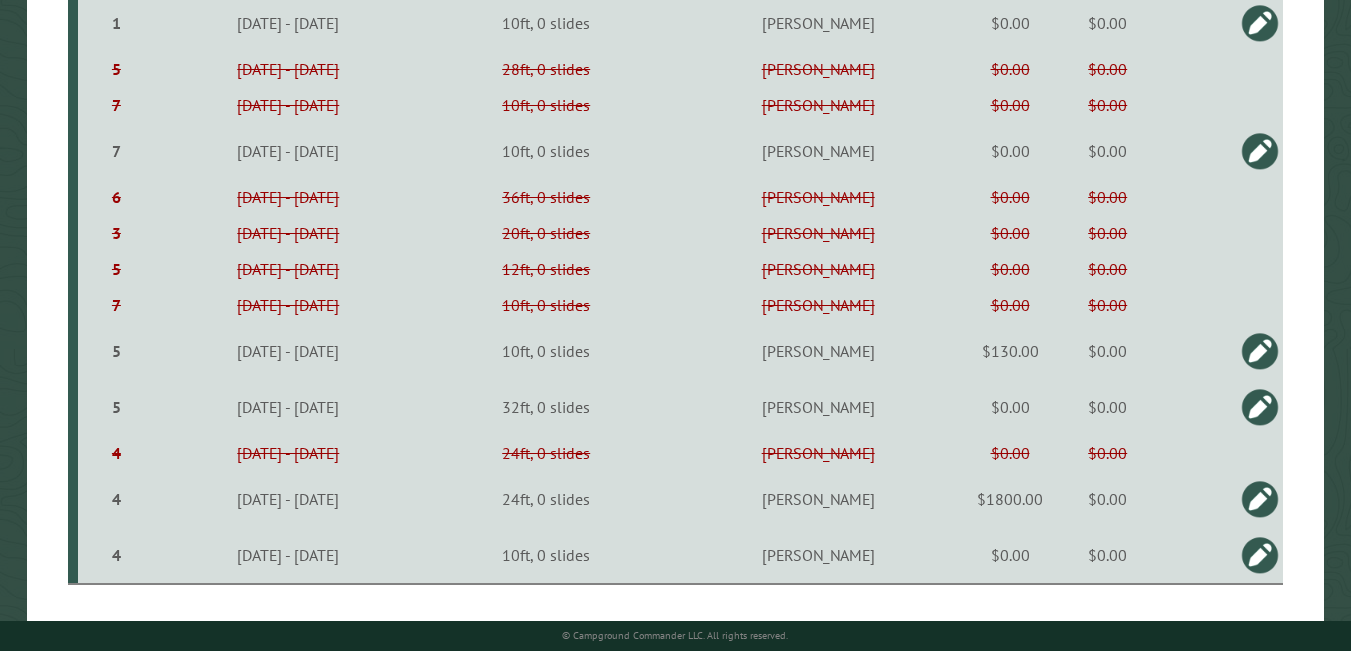 scroll, scrollTop: 657, scrollLeft: 0, axis: vertical 